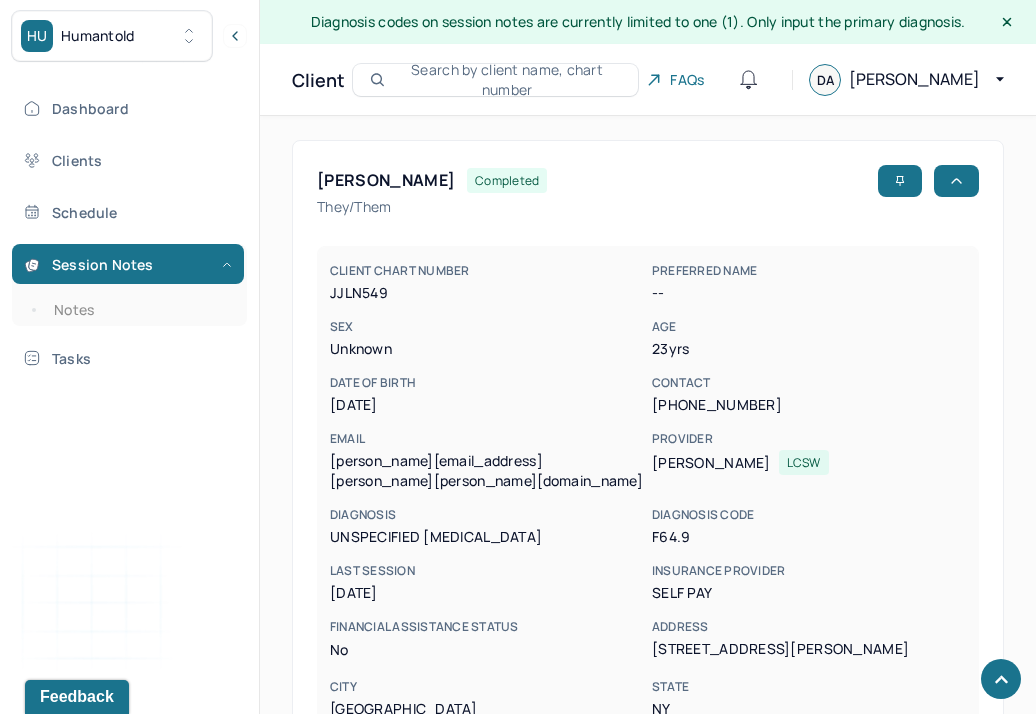 scroll, scrollTop: 972, scrollLeft: 0, axis: vertical 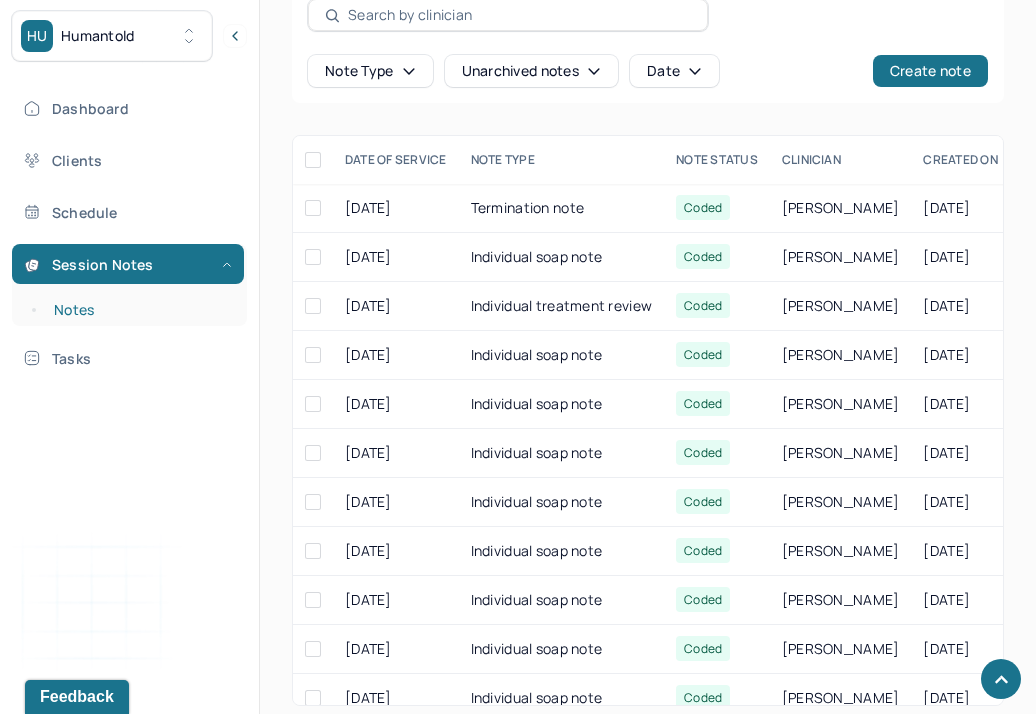 click on "Notes" at bounding box center (139, 310) 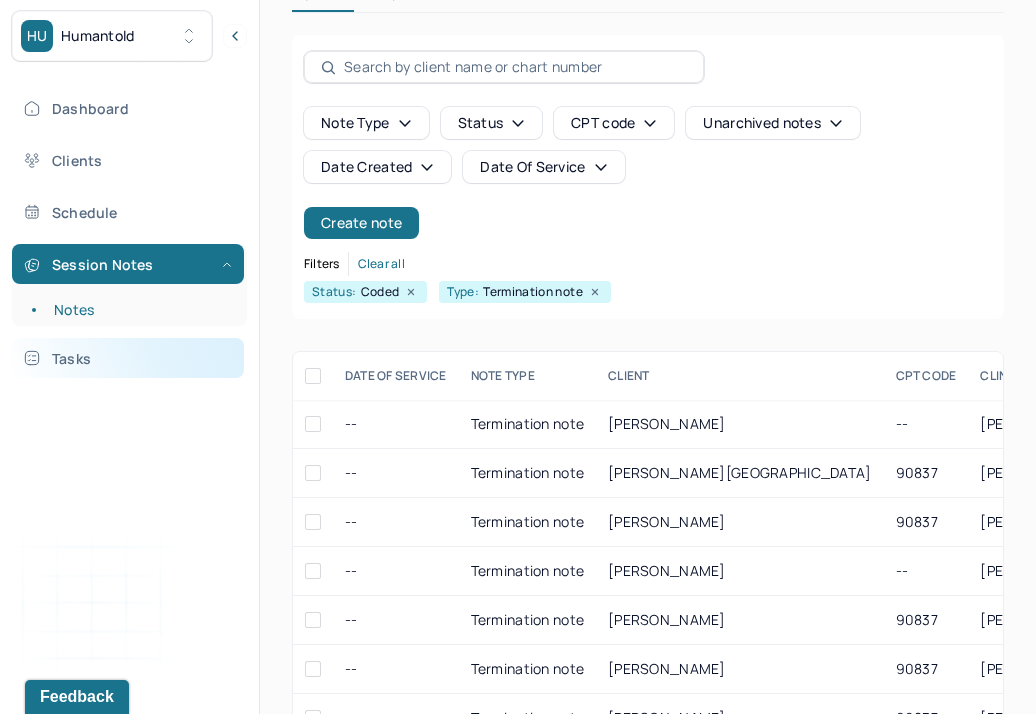 scroll, scrollTop: 0, scrollLeft: 0, axis: both 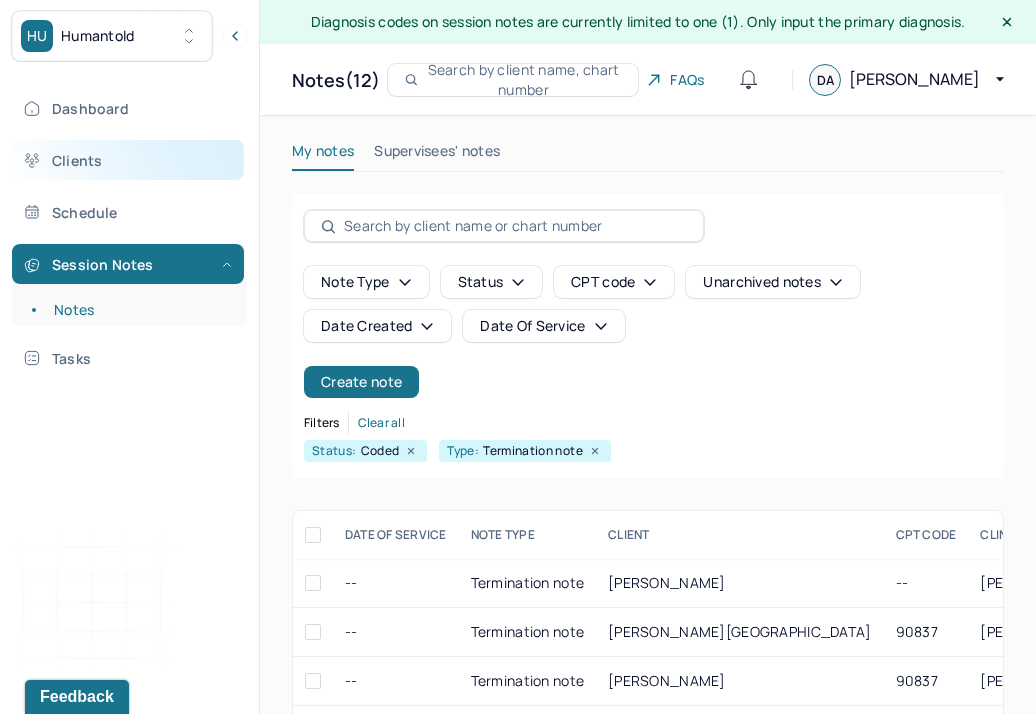 click on "Clients" at bounding box center (128, 160) 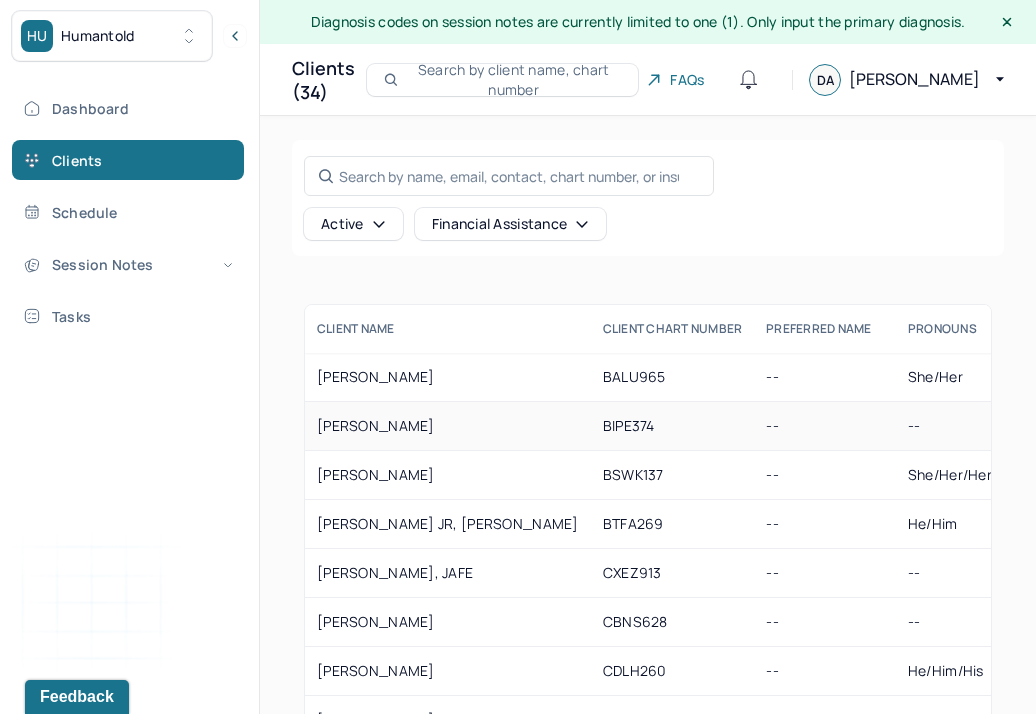 click on "[PERSON_NAME]" at bounding box center (448, 426) 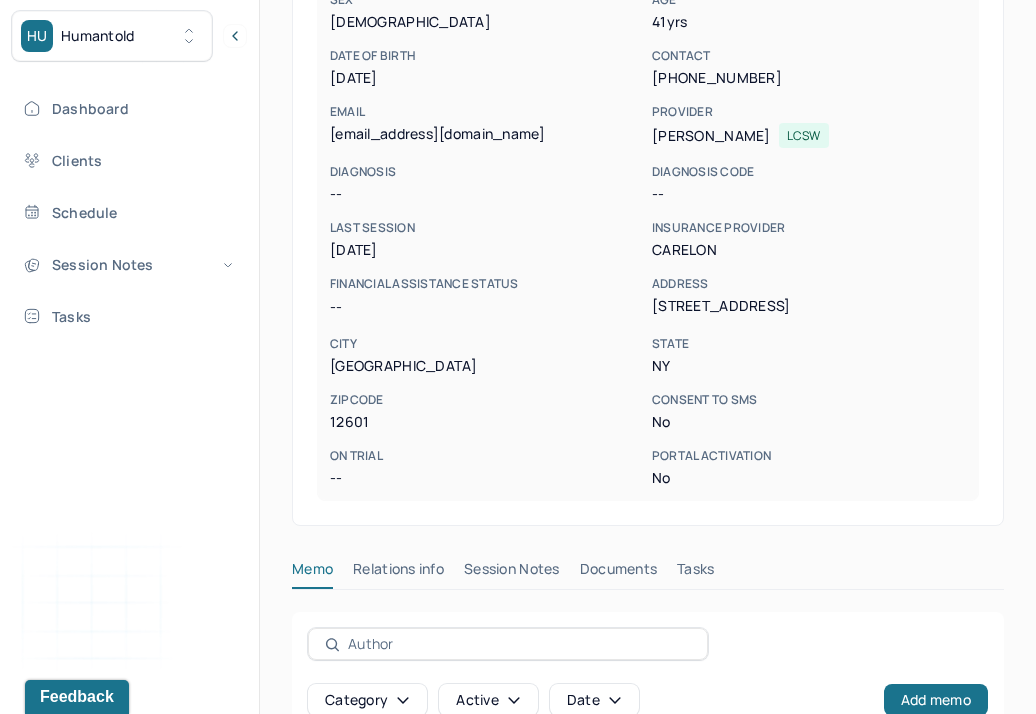 scroll, scrollTop: 337, scrollLeft: 0, axis: vertical 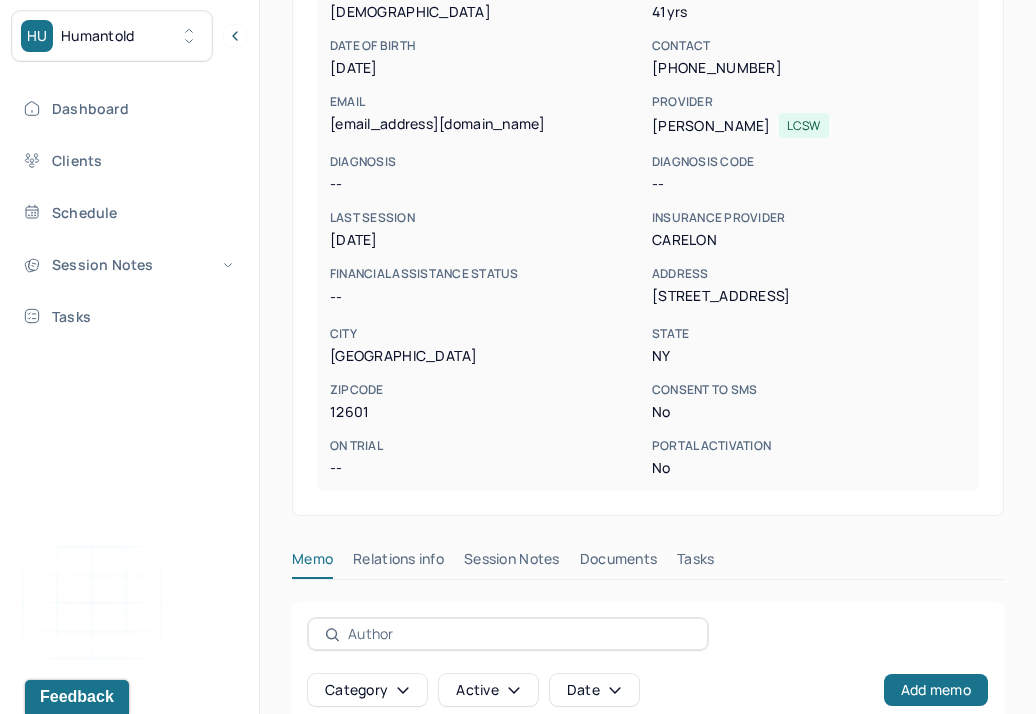 click on "Session Notes" at bounding box center [512, 563] 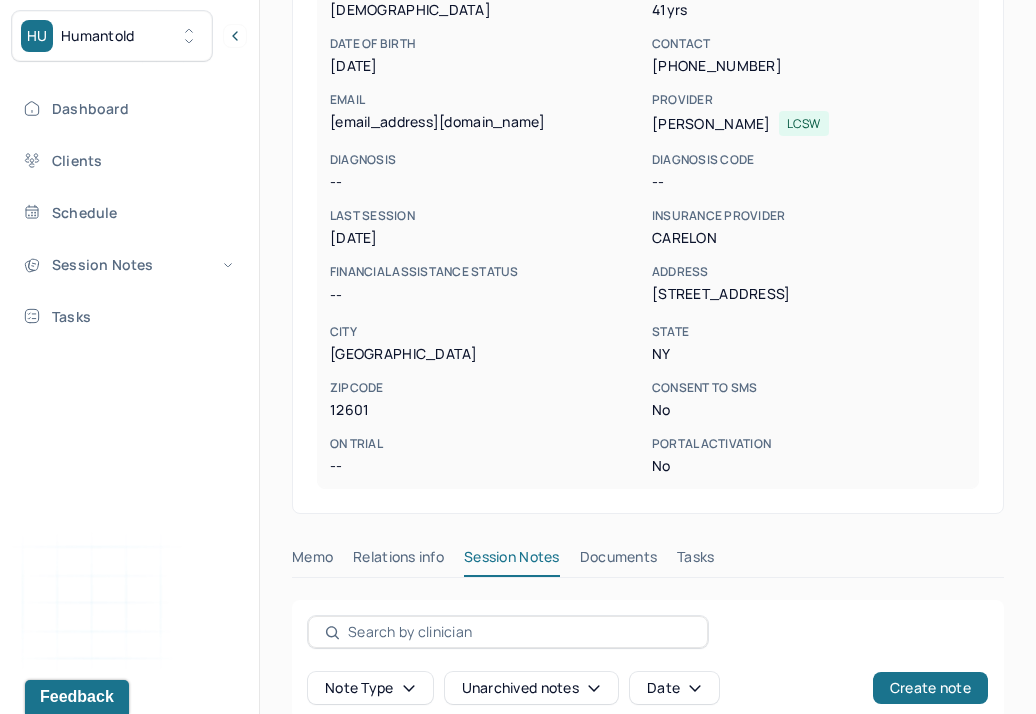 scroll, scrollTop: 741, scrollLeft: 0, axis: vertical 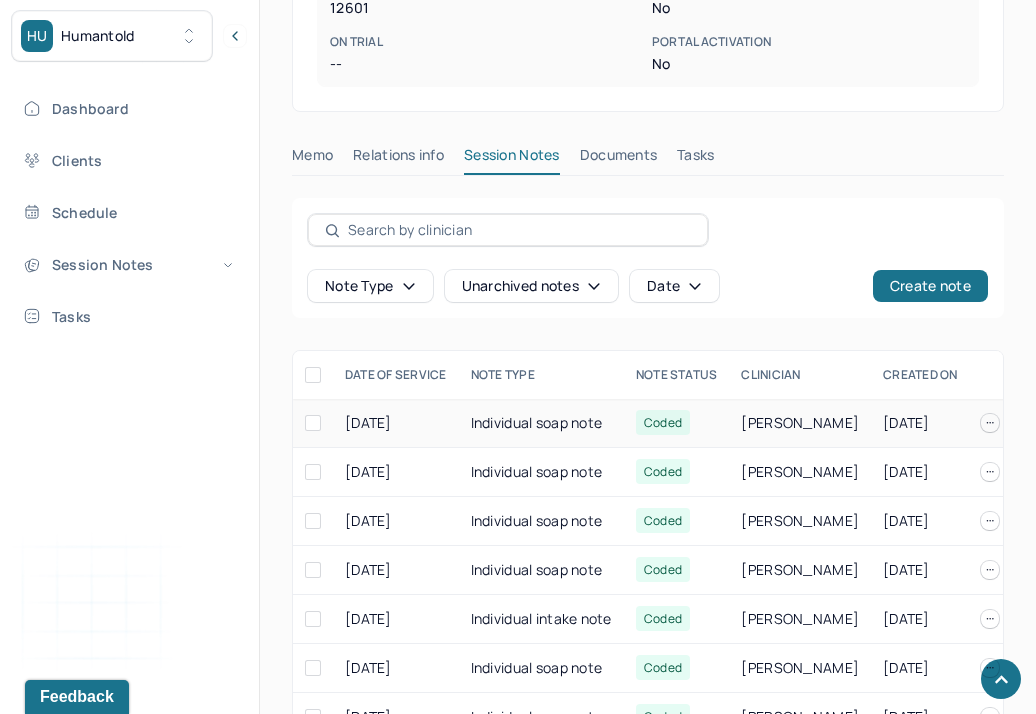 click on "[DATE]" at bounding box center [396, 423] 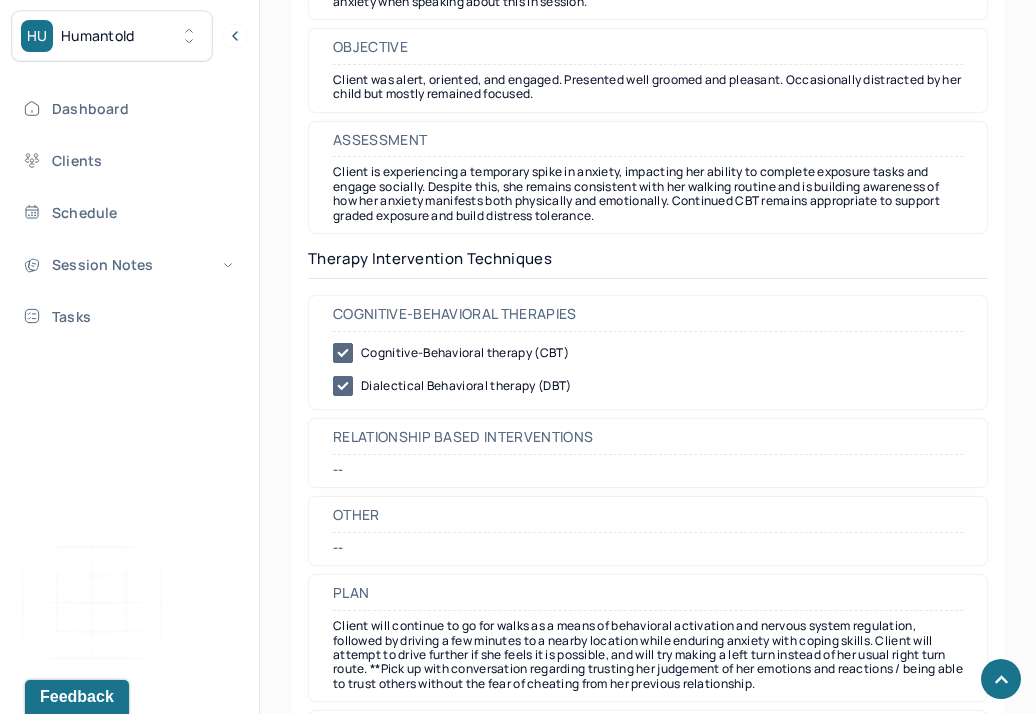 scroll, scrollTop: 2036, scrollLeft: 0, axis: vertical 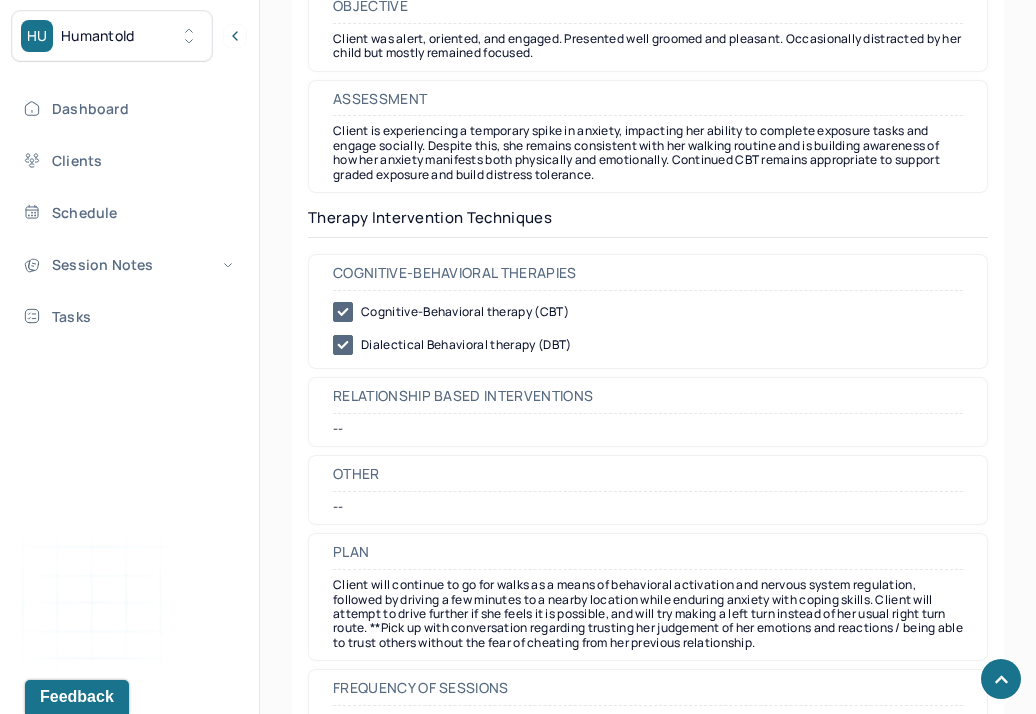 click at bounding box center (235, 36) 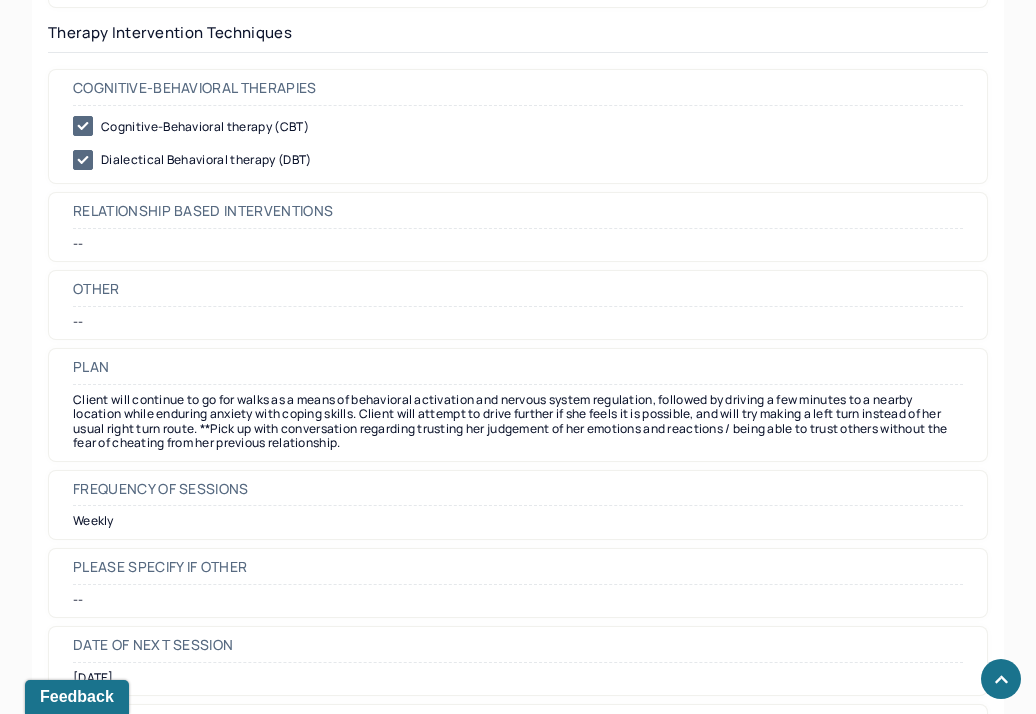 scroll, scrollTop: 2188, scrollLeft: 0, axis: vertical 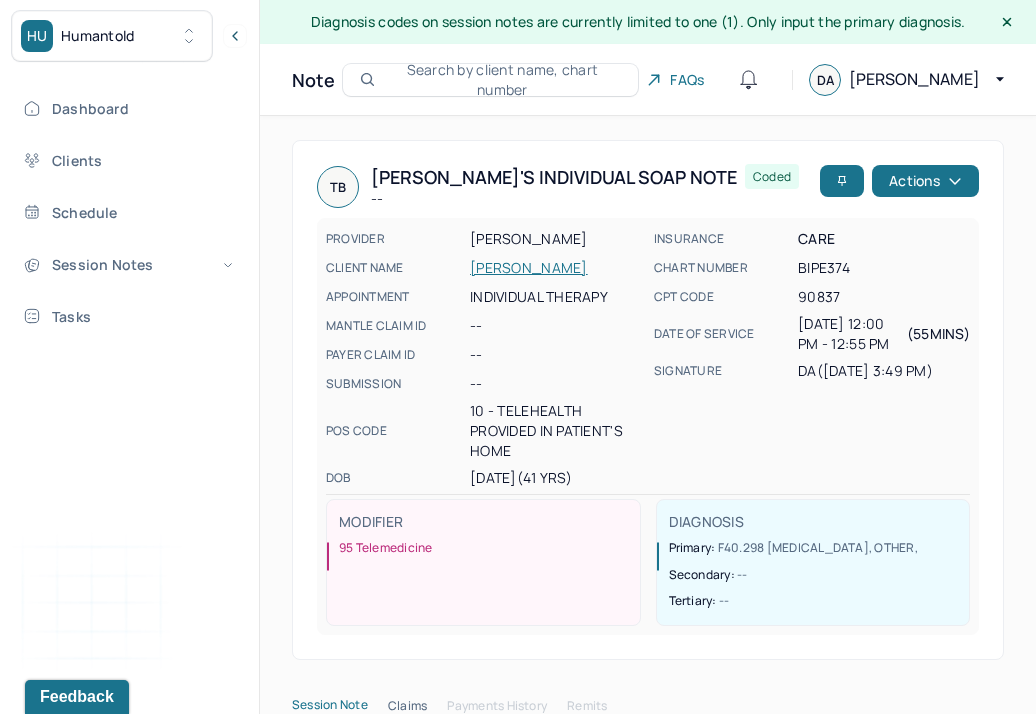 click on "[PERSON_NAME]" at bounding box center [556, 268] 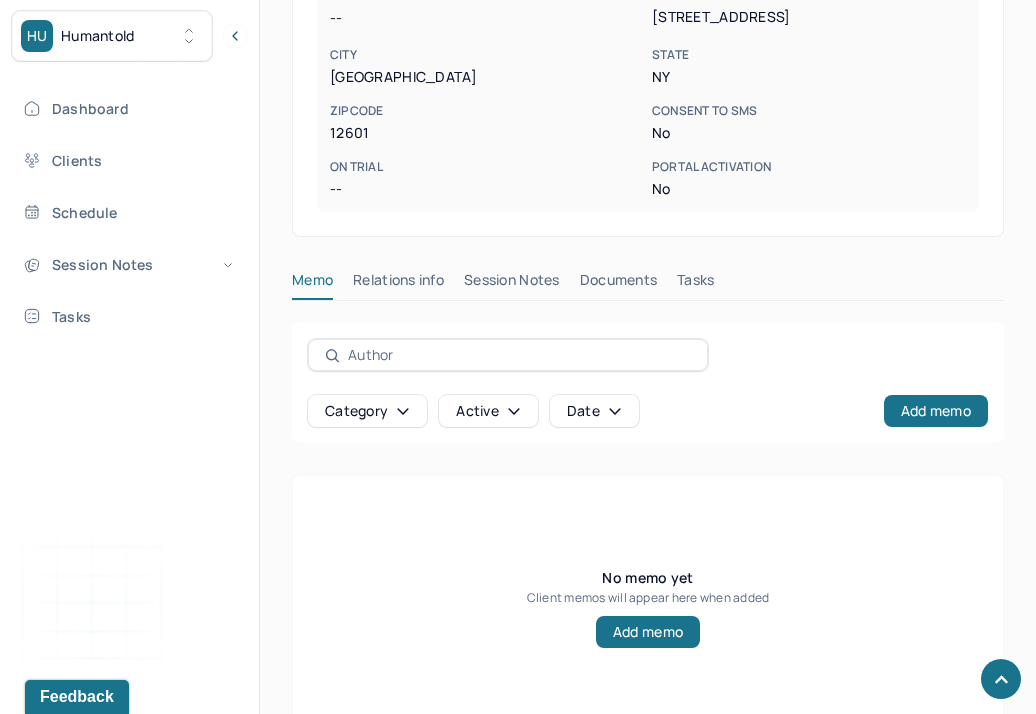 scroll, scrollTop: 667, scrollLeft: 0, axis: vertical 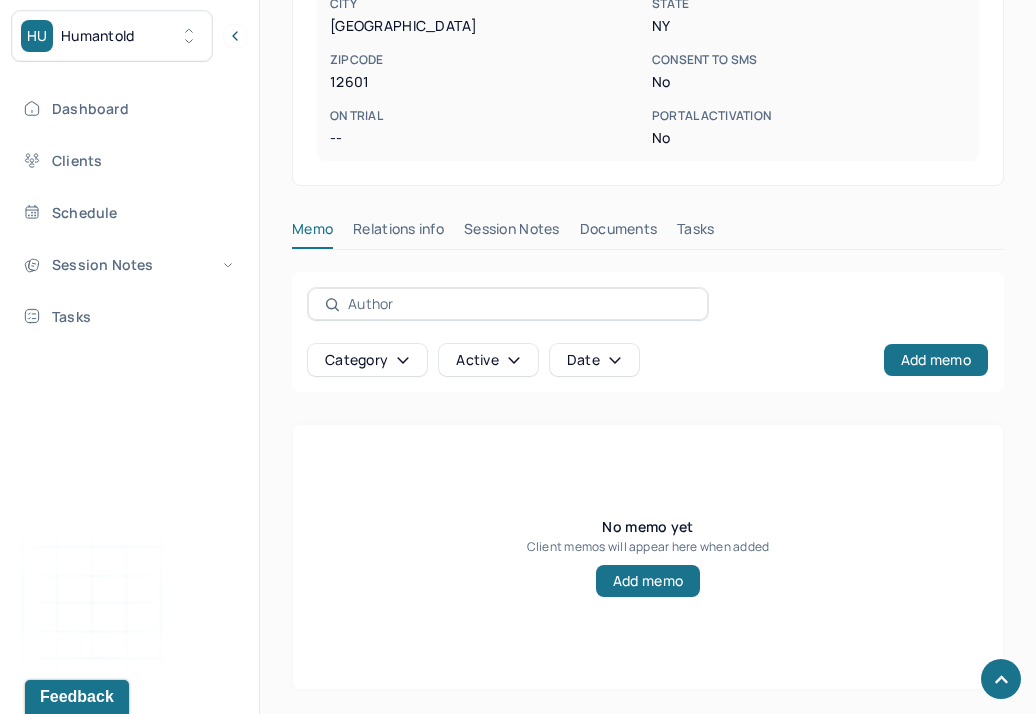 click on "Session Notes" at bounding box center [512, 233] 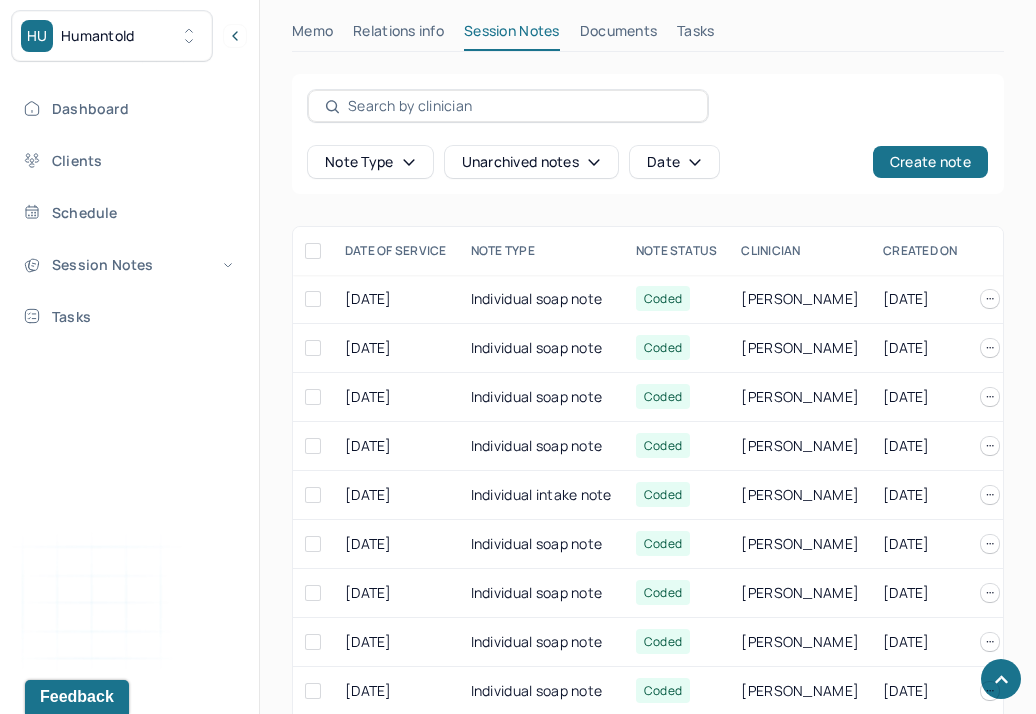 scroll, scrollTop: 972, scrollLeft: 0, axis: vertical 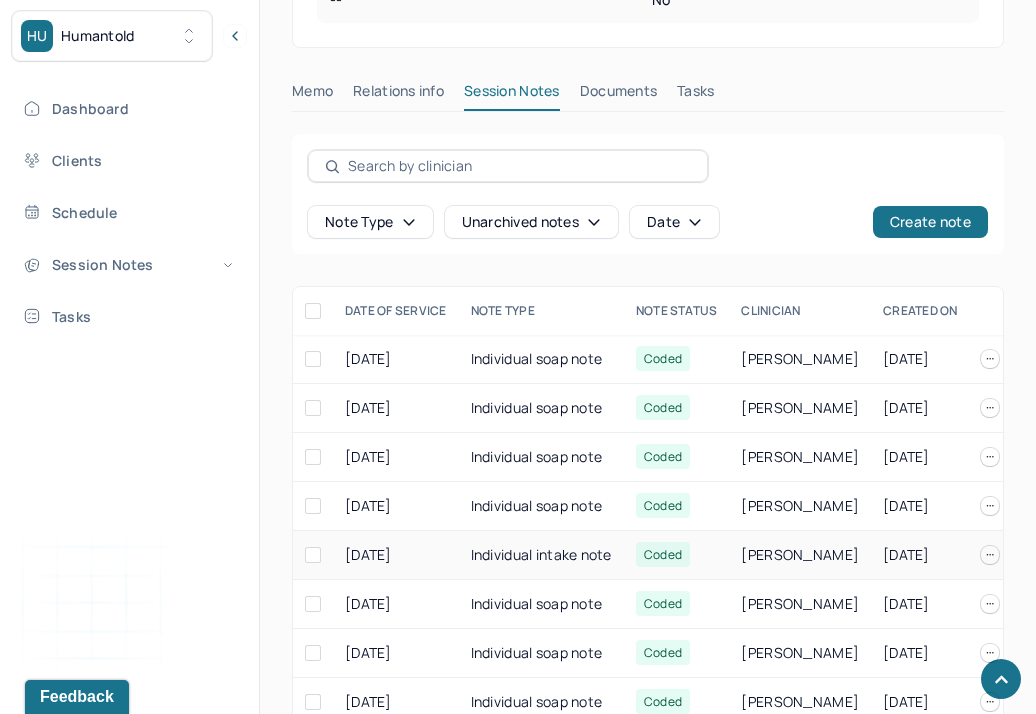 click on "Individual intake note" at bounding box center [541, 555] 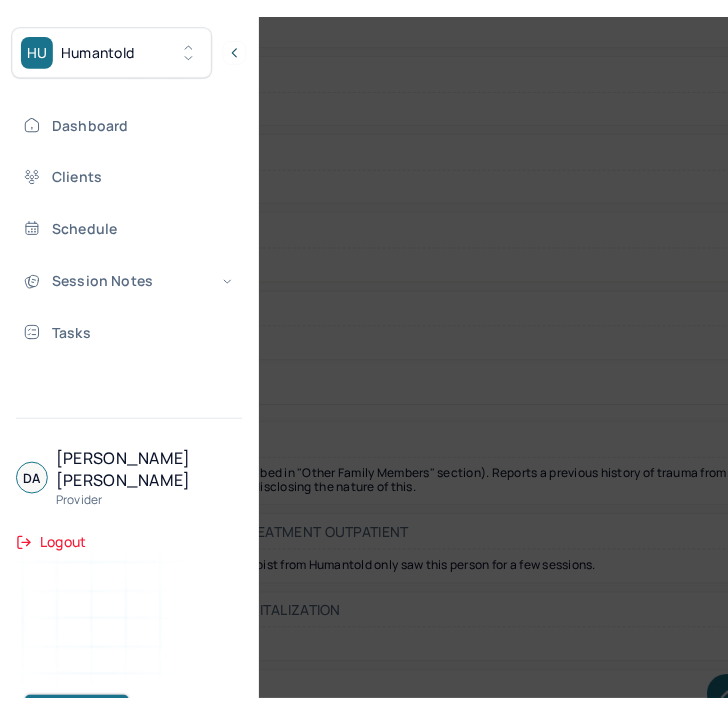 scroll, scrollTop: 5352, scrollLeft: 0, axis: vertical 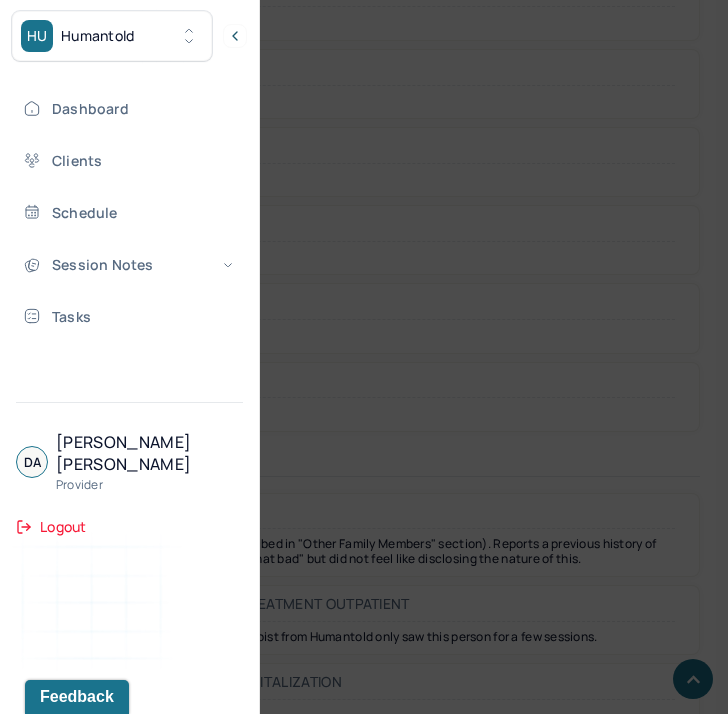 click at bounding box center [364, 357] 